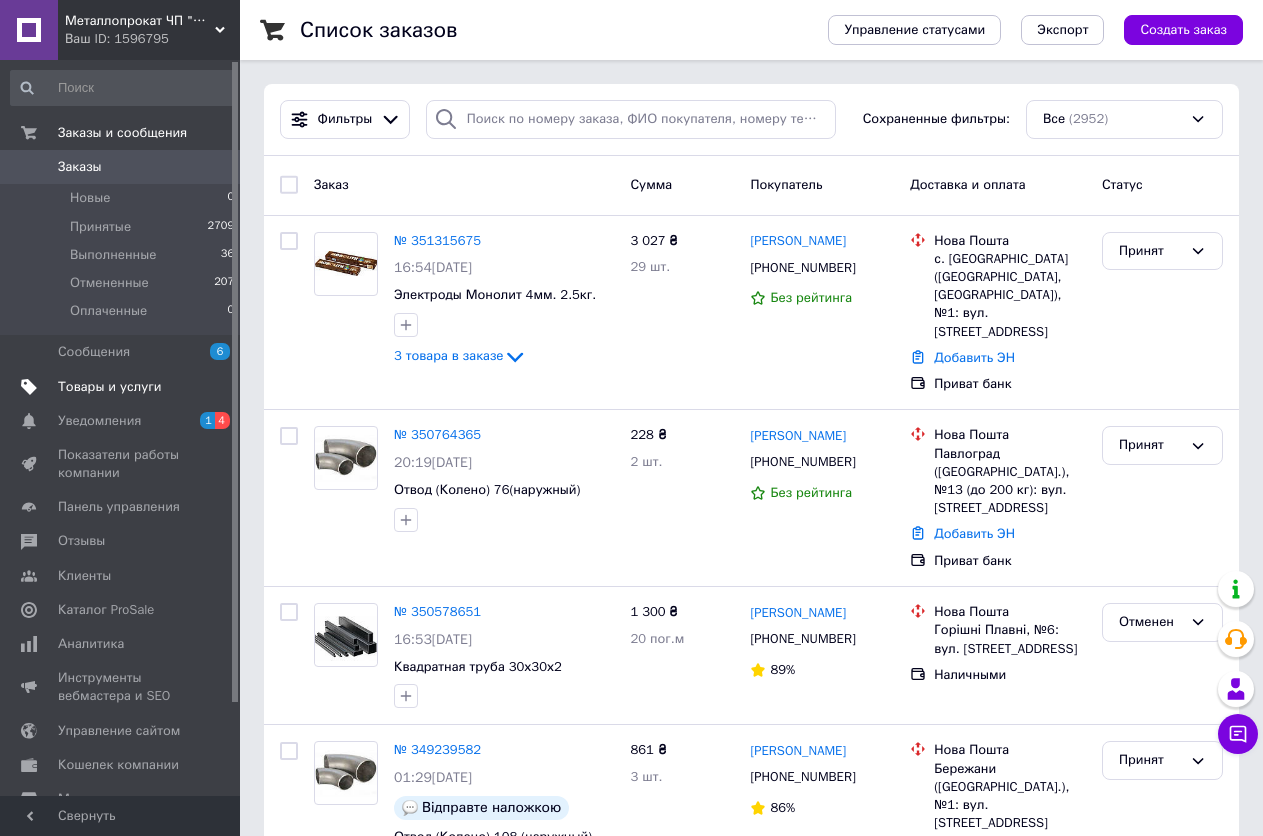 scroll, scrollTop: 0, scrollLeft: 0, axis: both 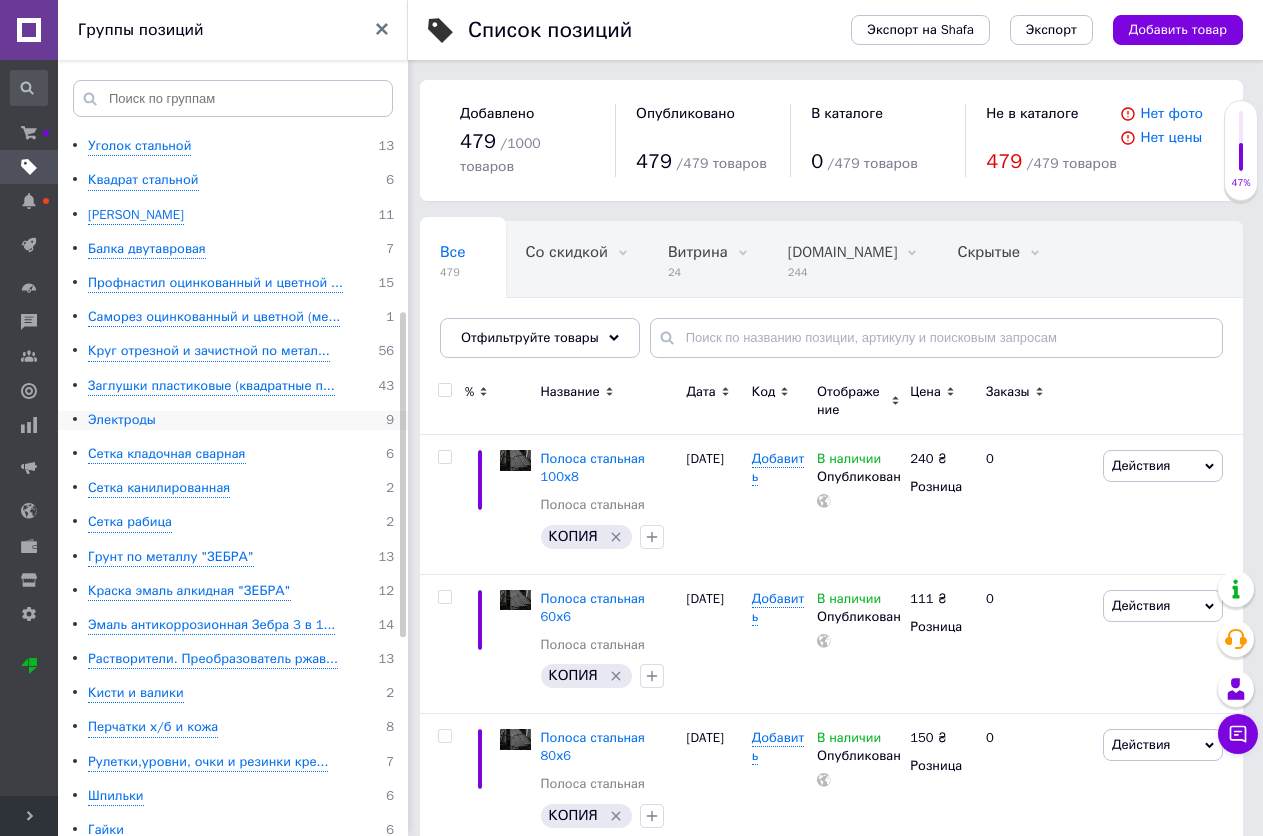 drag, startPoint x: 142, startPoint y: 421, endPoint x: 283, endPoint y: 463, distance: 147.12239 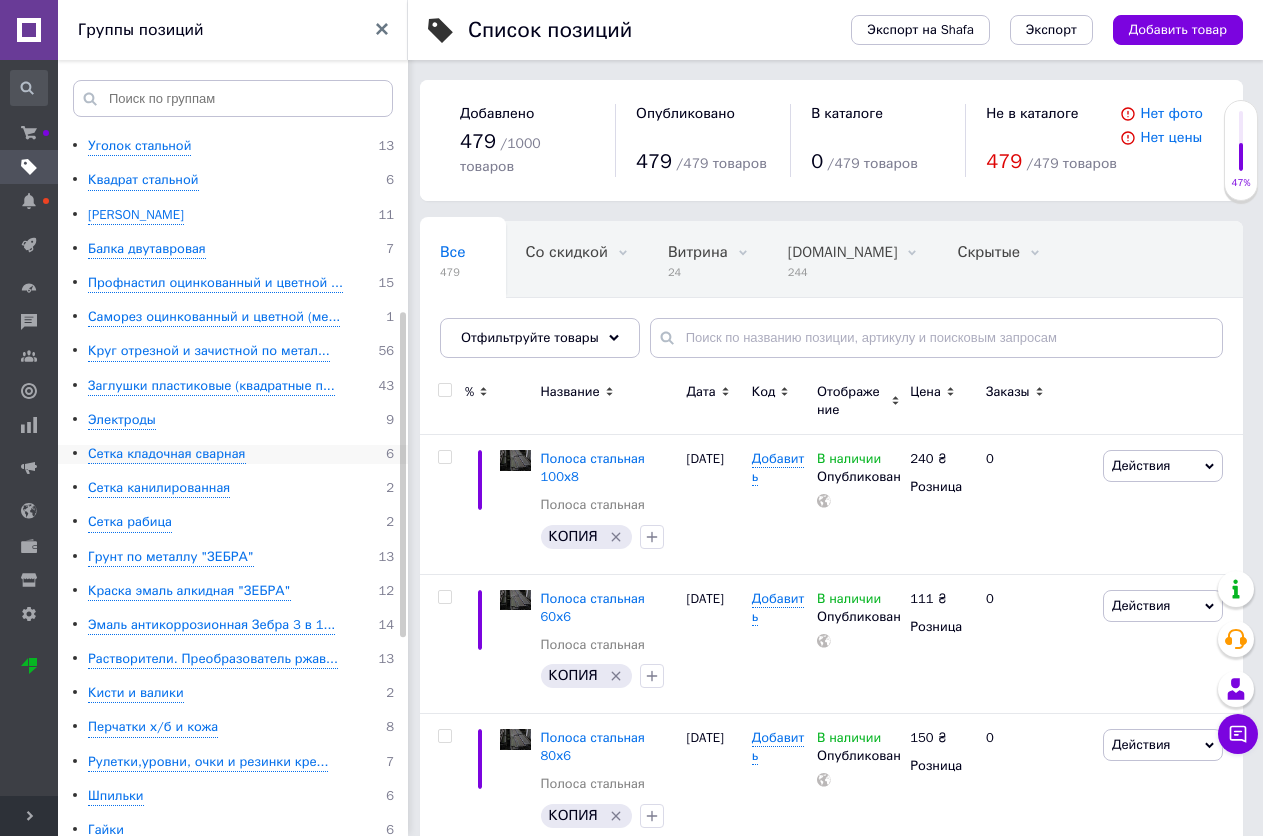 click on "Электроды" at bounding box center [122, 420] 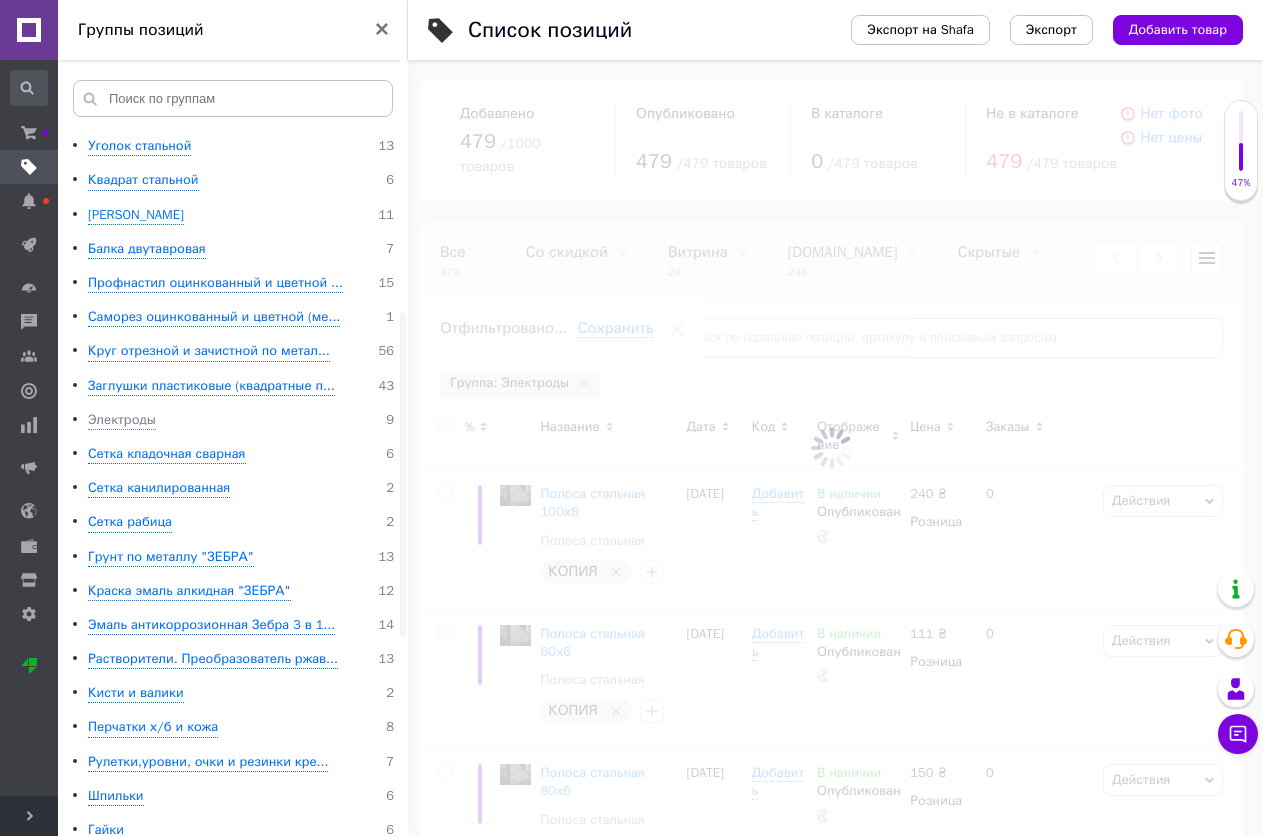 scroll, scrollTop: 0, scrollLeft: 374, axis: horizontal 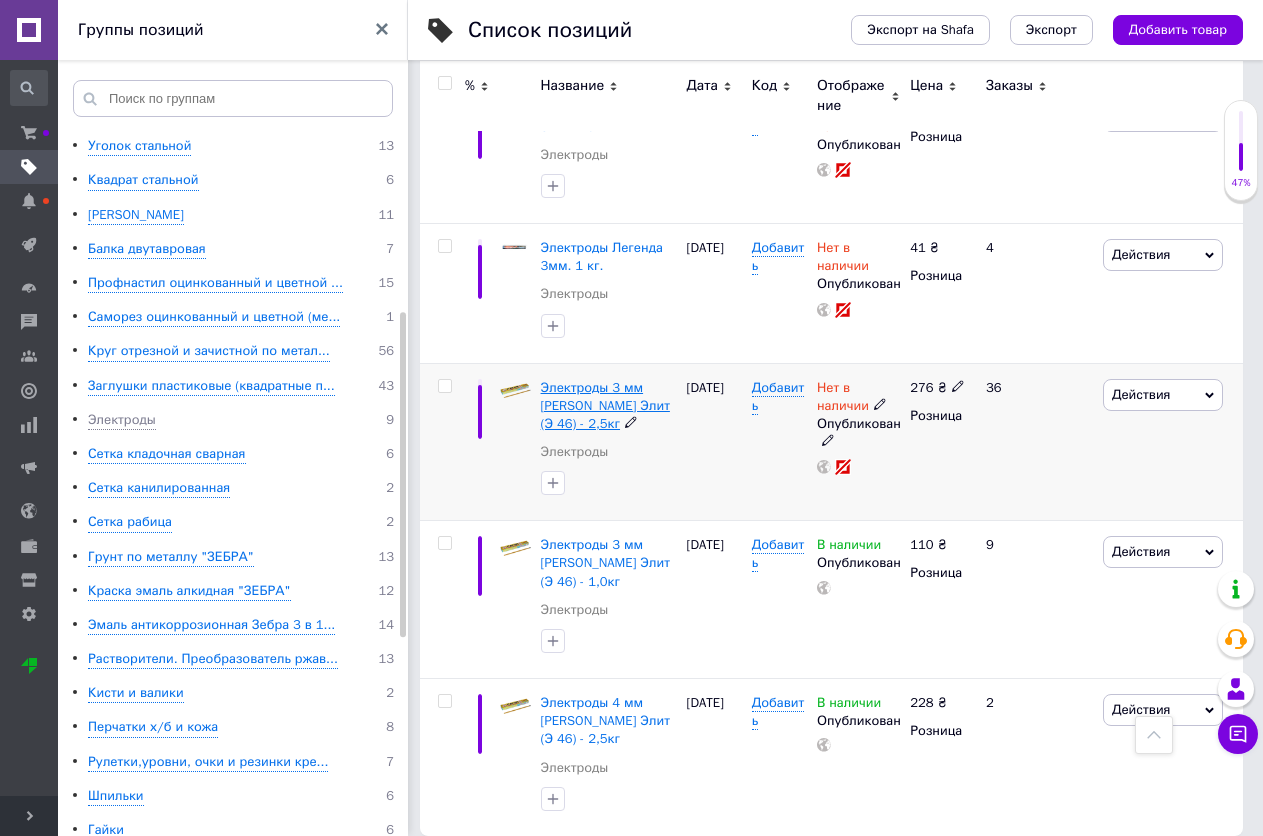 click on "Электроды 3 мм [PERSON_NAME] Элит (Э 46) - 2,5кг" at bounding box center (605, 405) 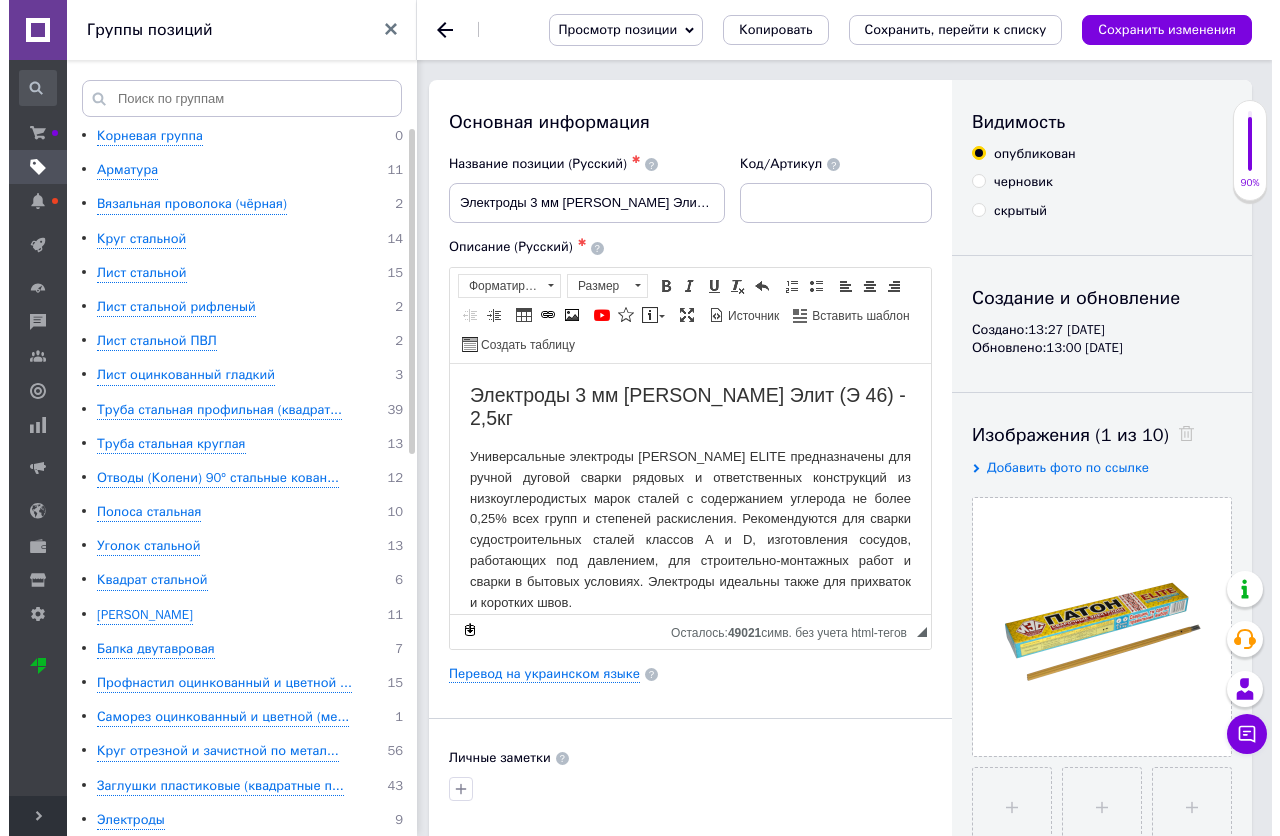 scroll, scrollTop: 0, scrollLeft: 0, axis: both 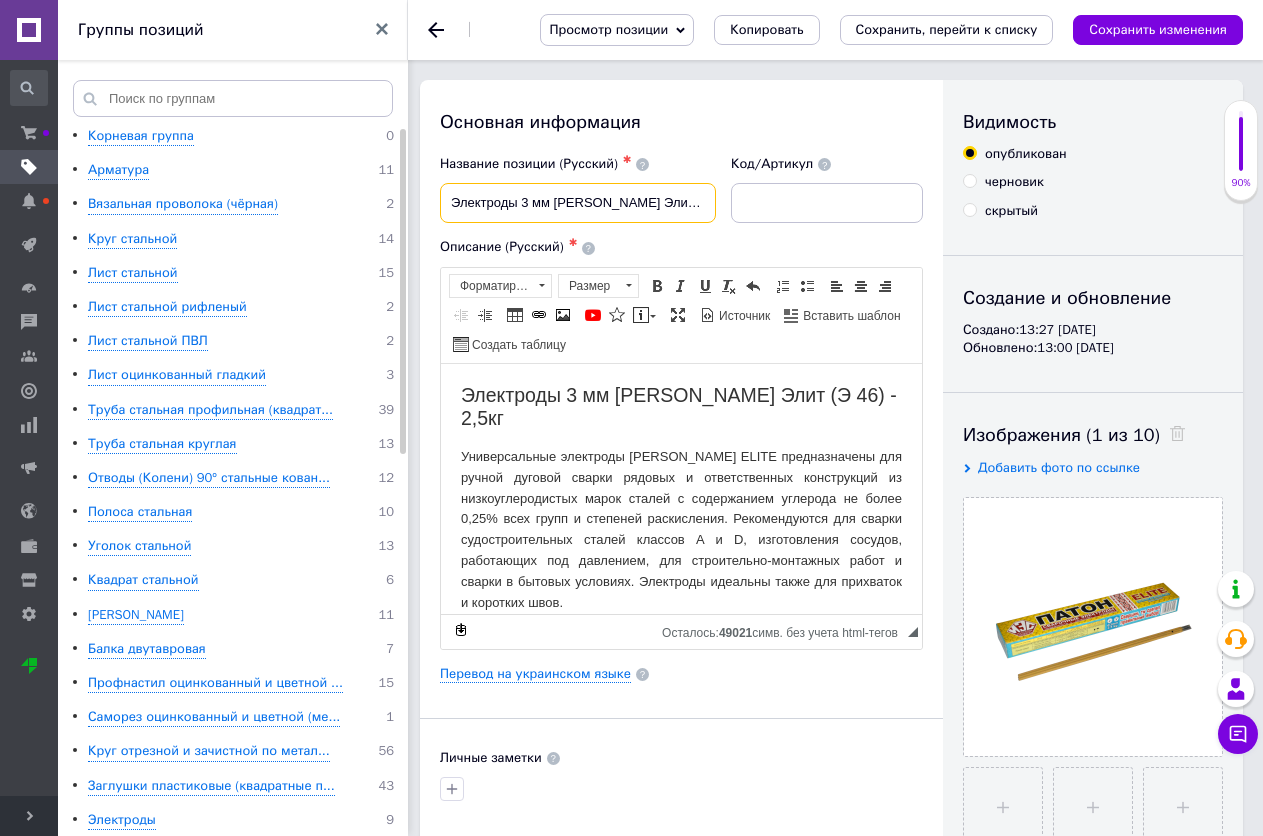 click on "Электроды 3 мм [PERSON_NAME] Элит (Э 46) - 2,5кг" at bounding box center [578, 203] 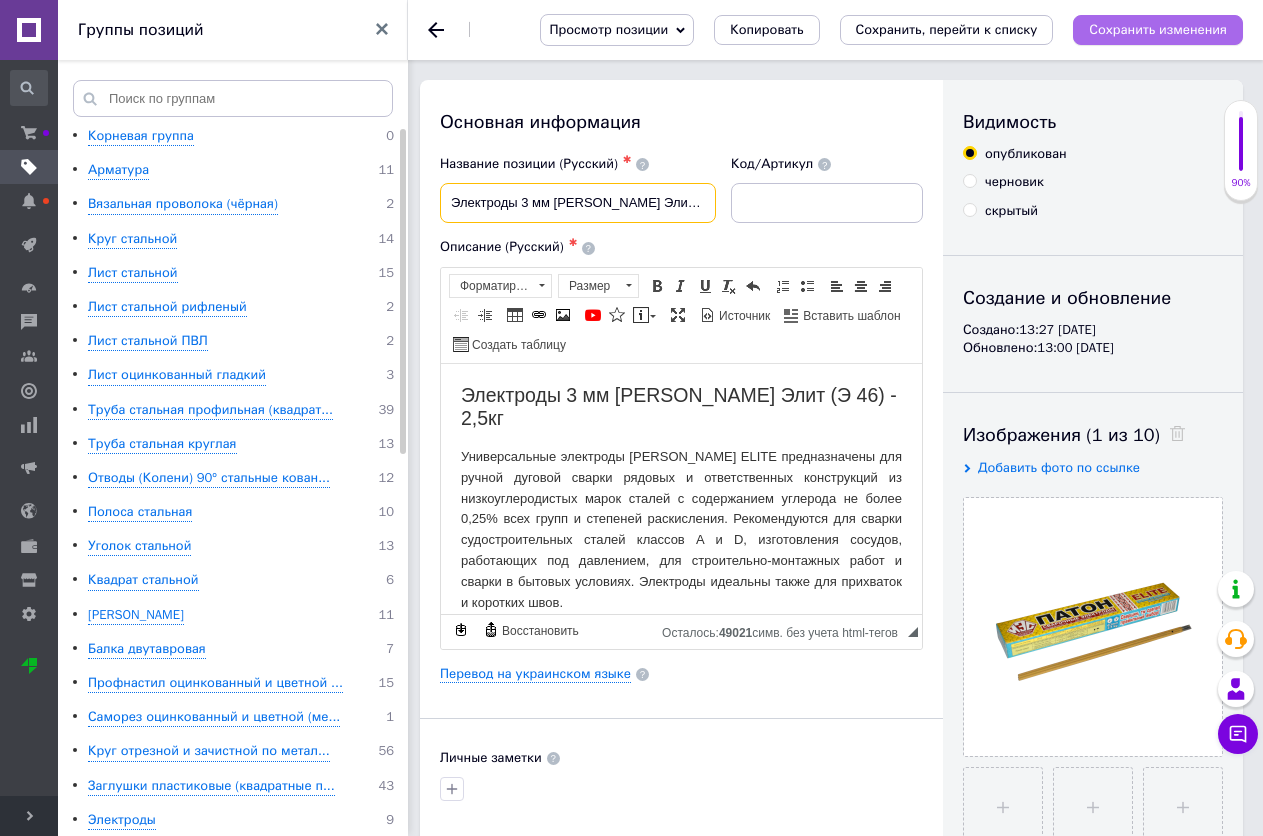 type on "Электроды 3 мм [PERSON_NAME] Элит (АНО 36) - 2,5кг" 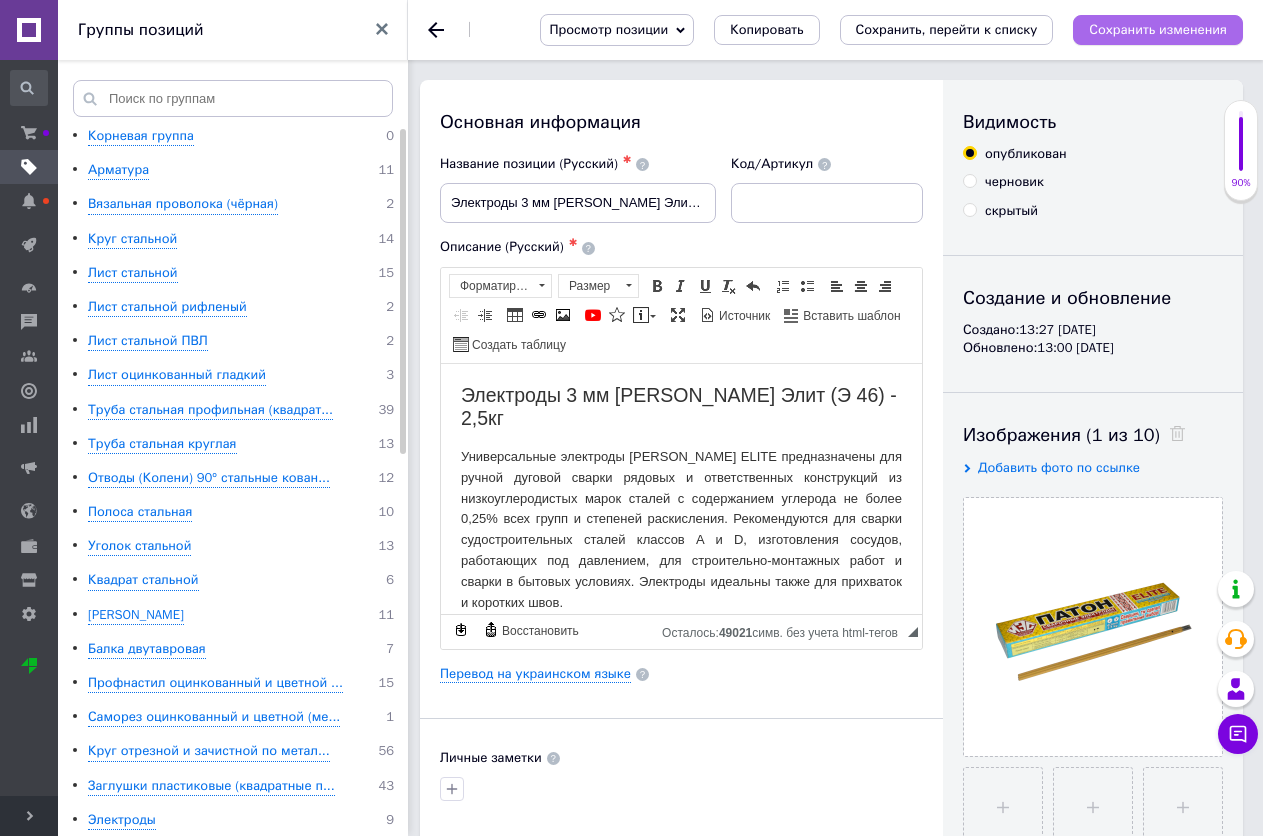 click on "Сохранить изменения" at bounding box center [1158, 29] 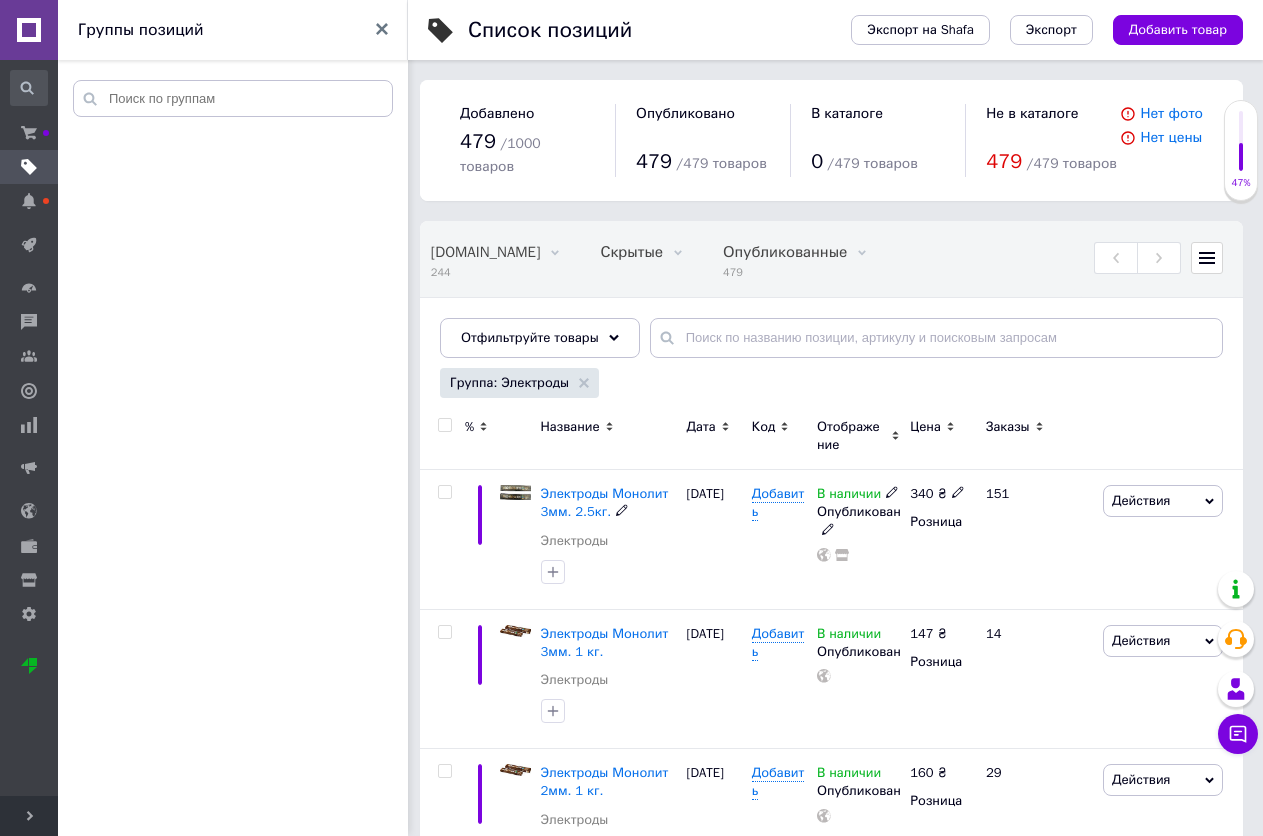 scroll, scrollTop: 0, scrollLeft: 374, axis: horizontal 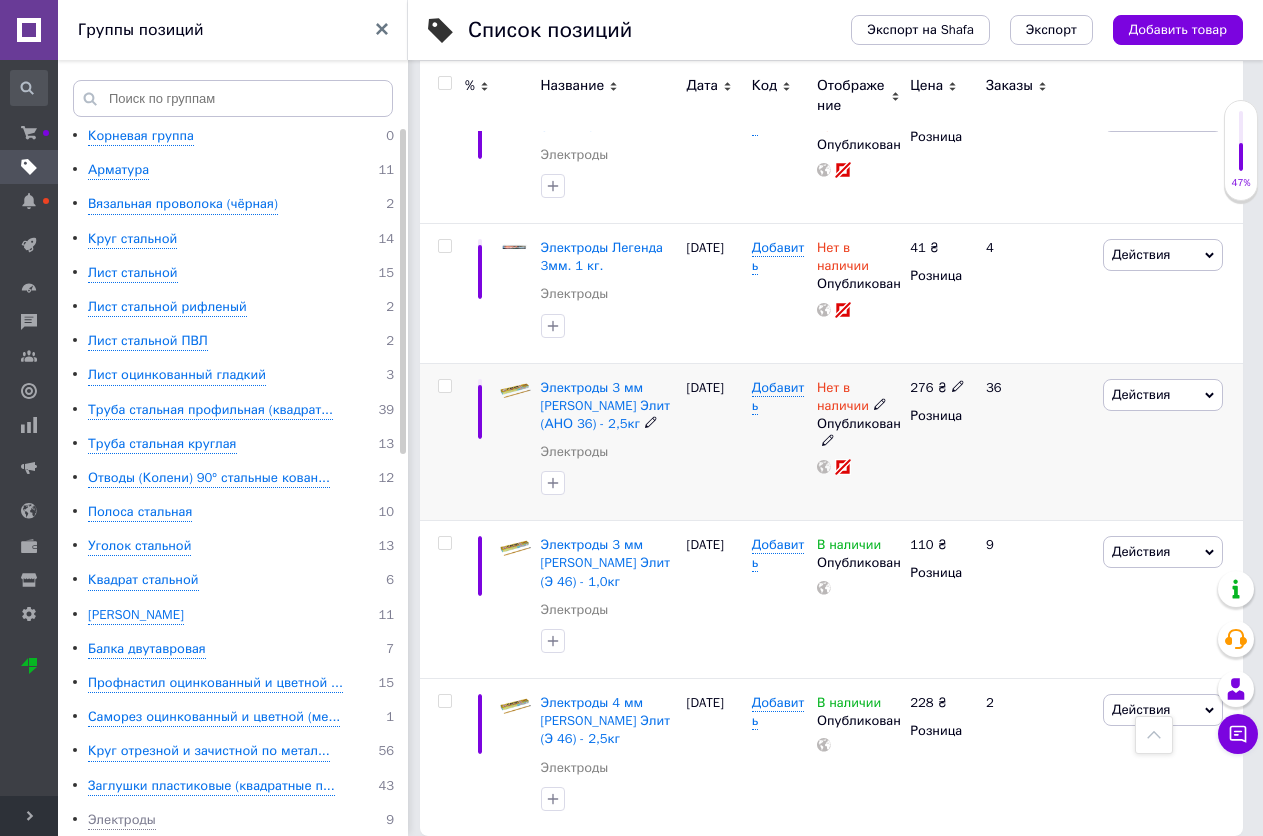 click 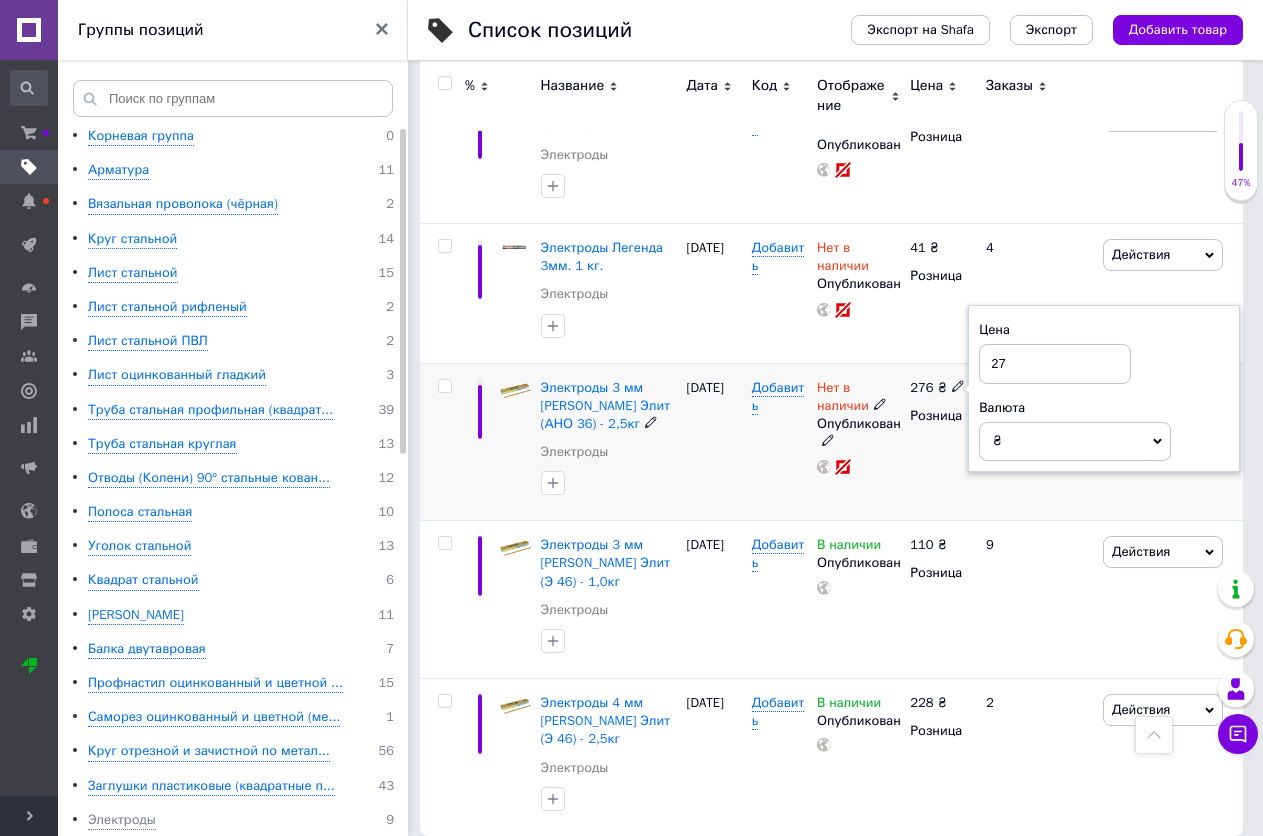 type on "2" 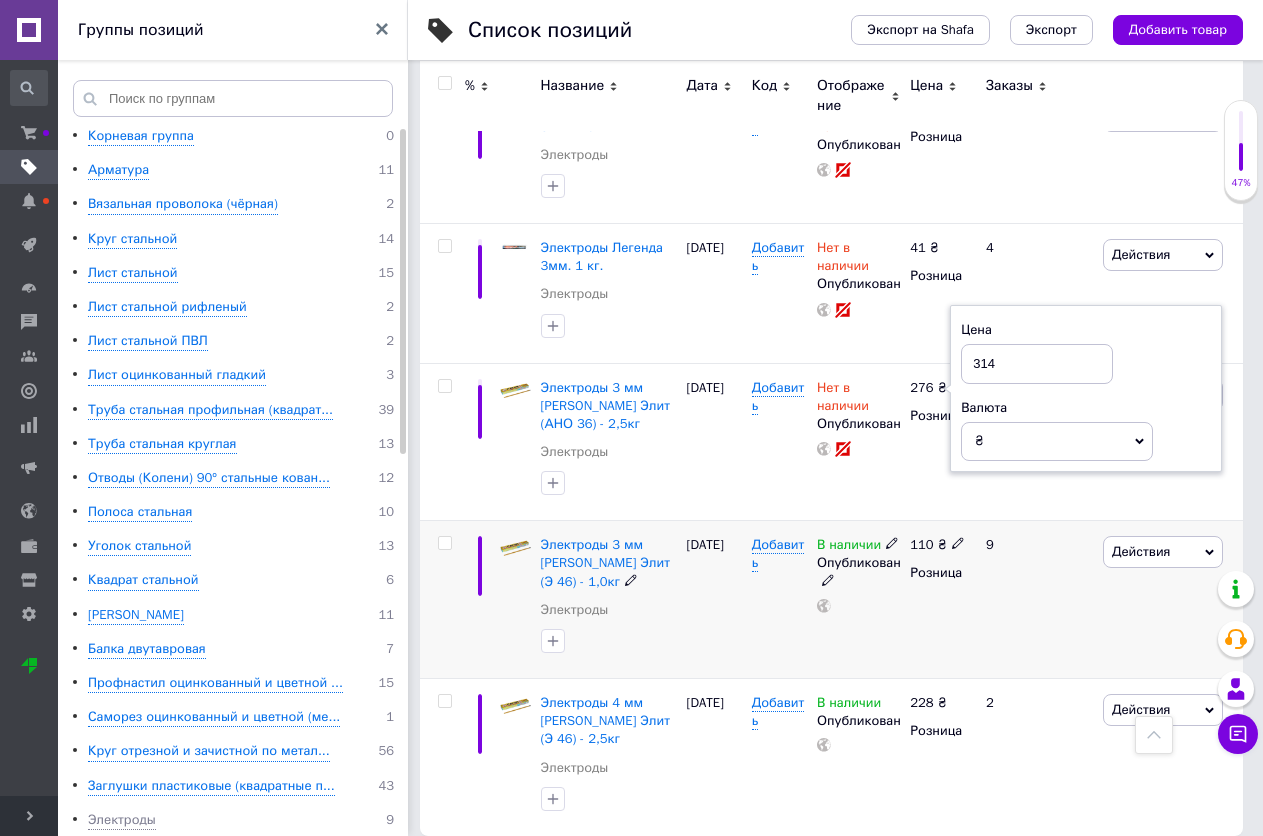 type on "314" 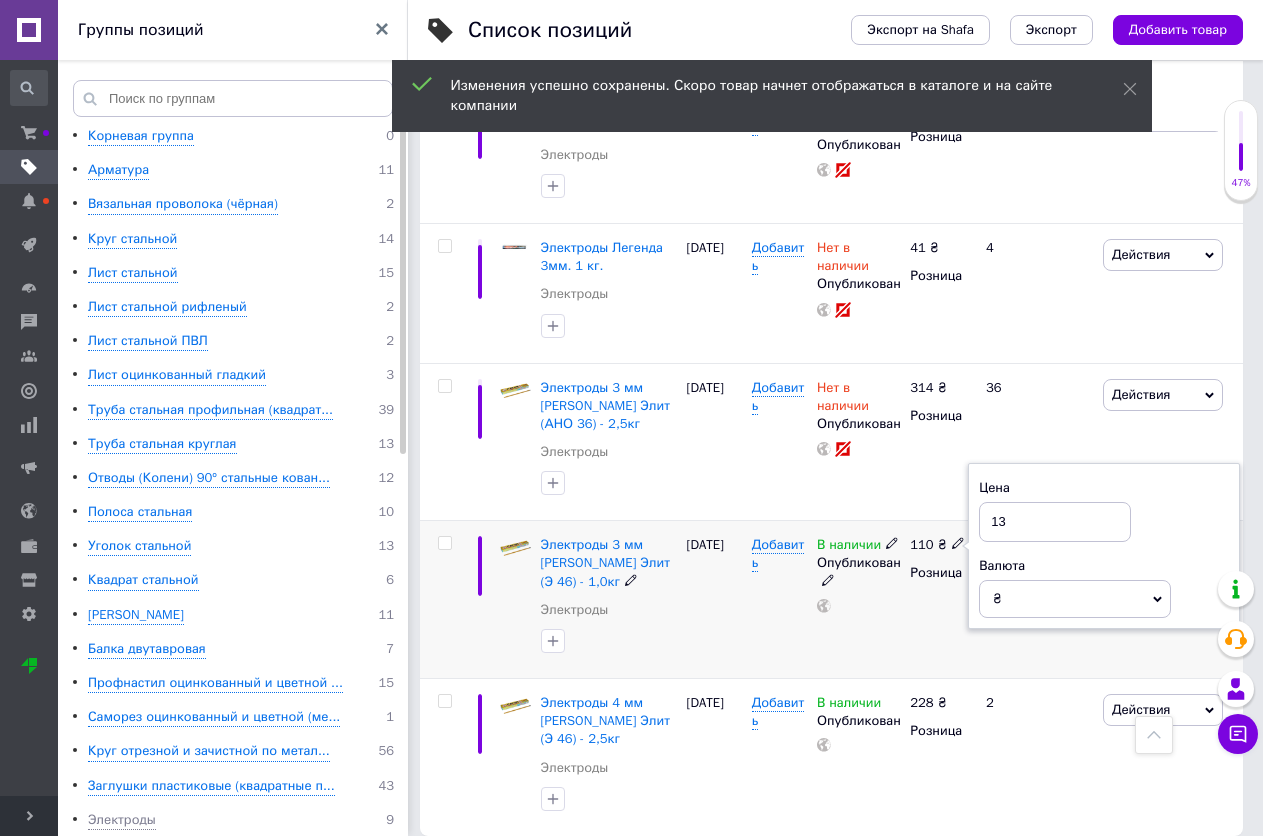 type on "136" 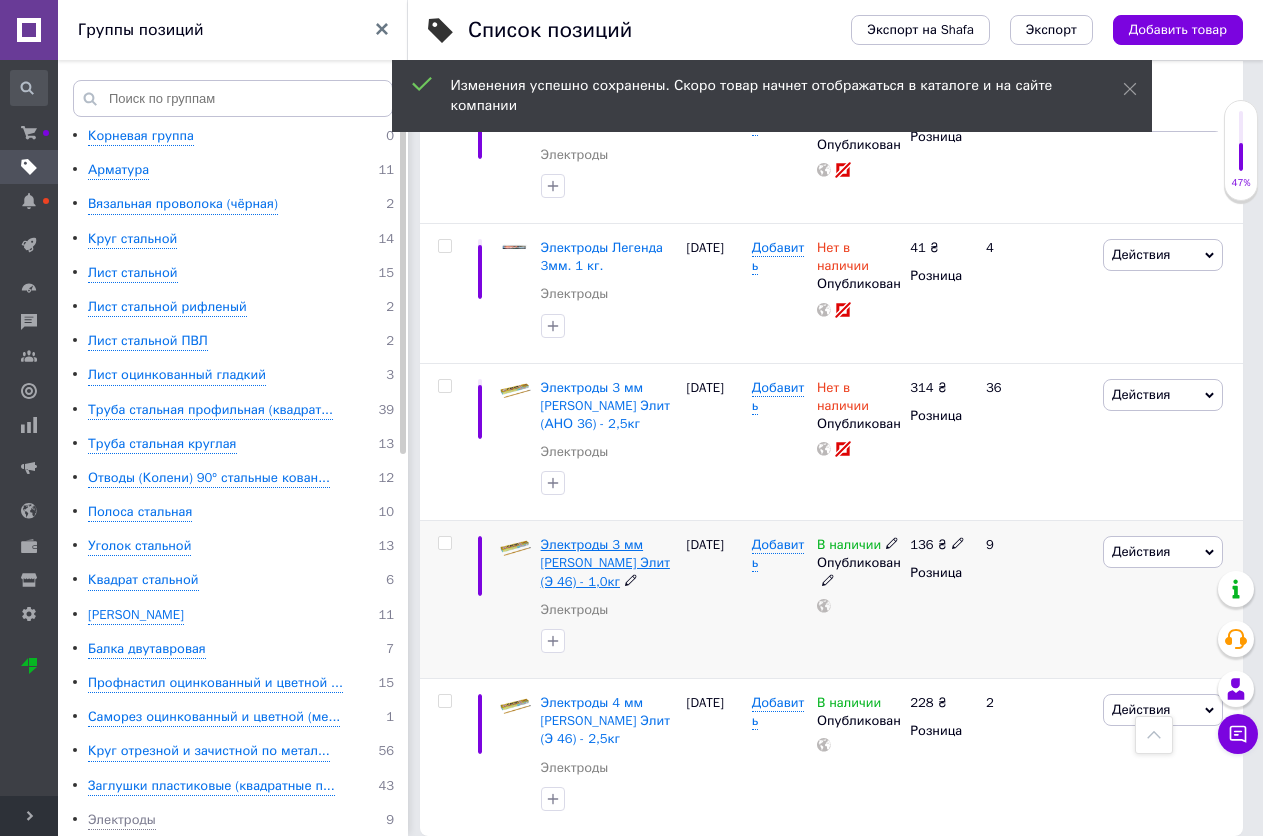 click on "Электроды 3 мм [PERSON_NAME] Элит (Э 46) - 1,0кг" at bounding box center (605, 562) 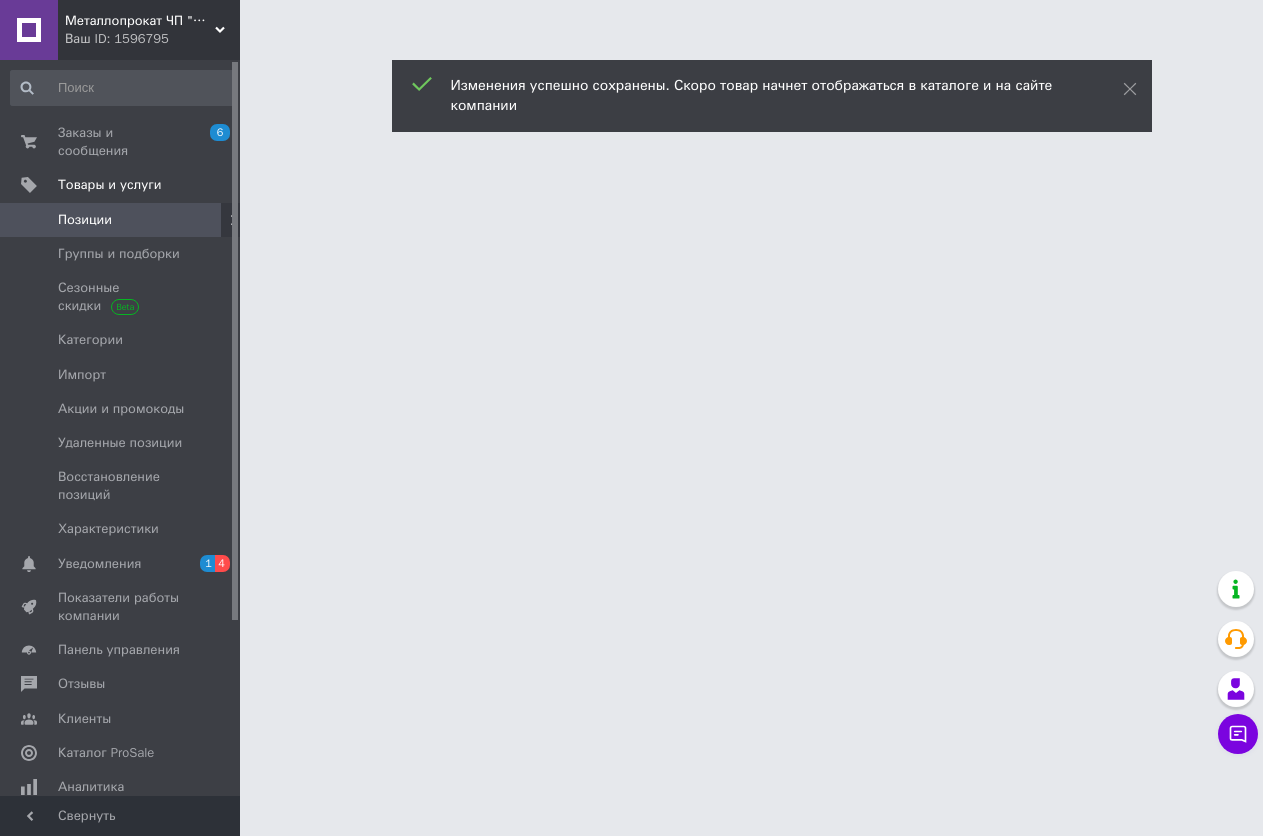 scroll, scrollTop: 0, scrollLeft: 0, axis: both 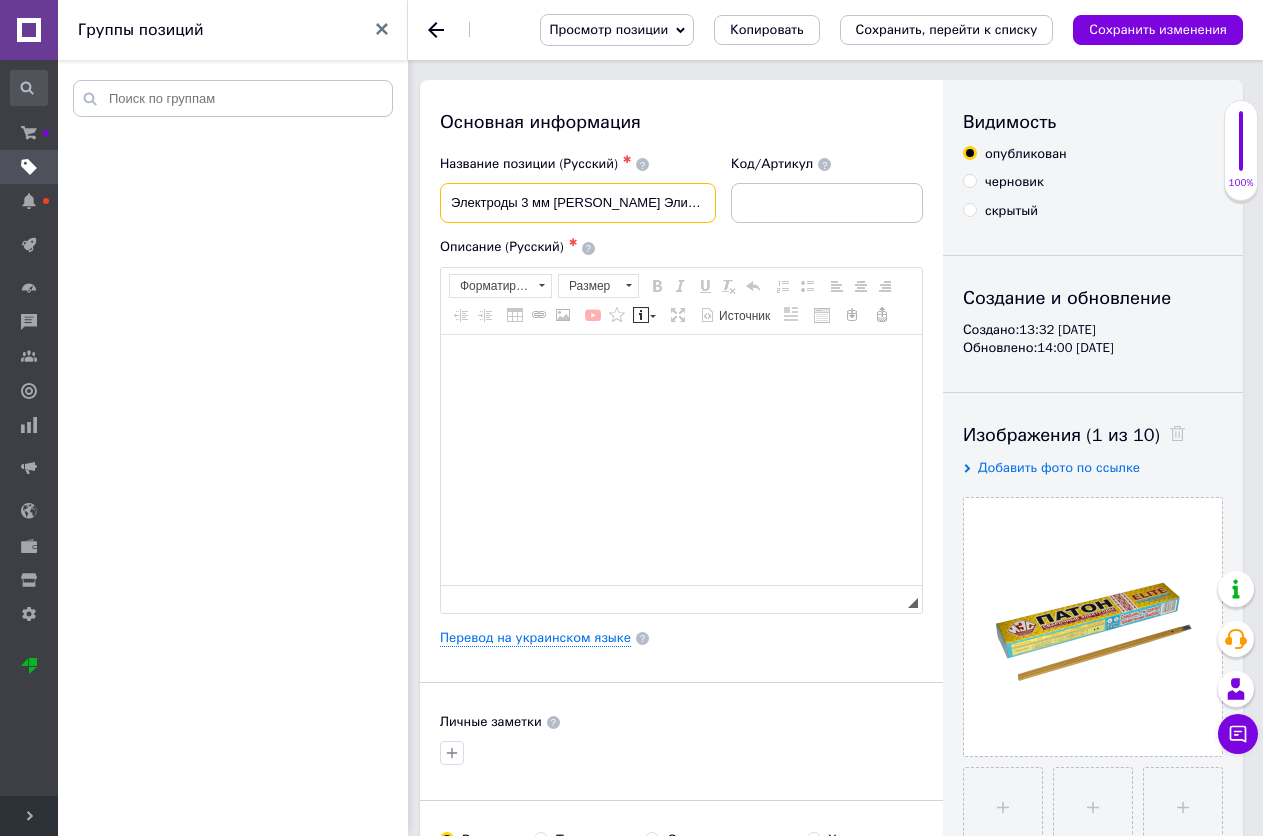 click on "Электроды 3 мм [PERSON_NAME] Элит (Э 46) - 1,0кг" at bounding box center (578, 203) 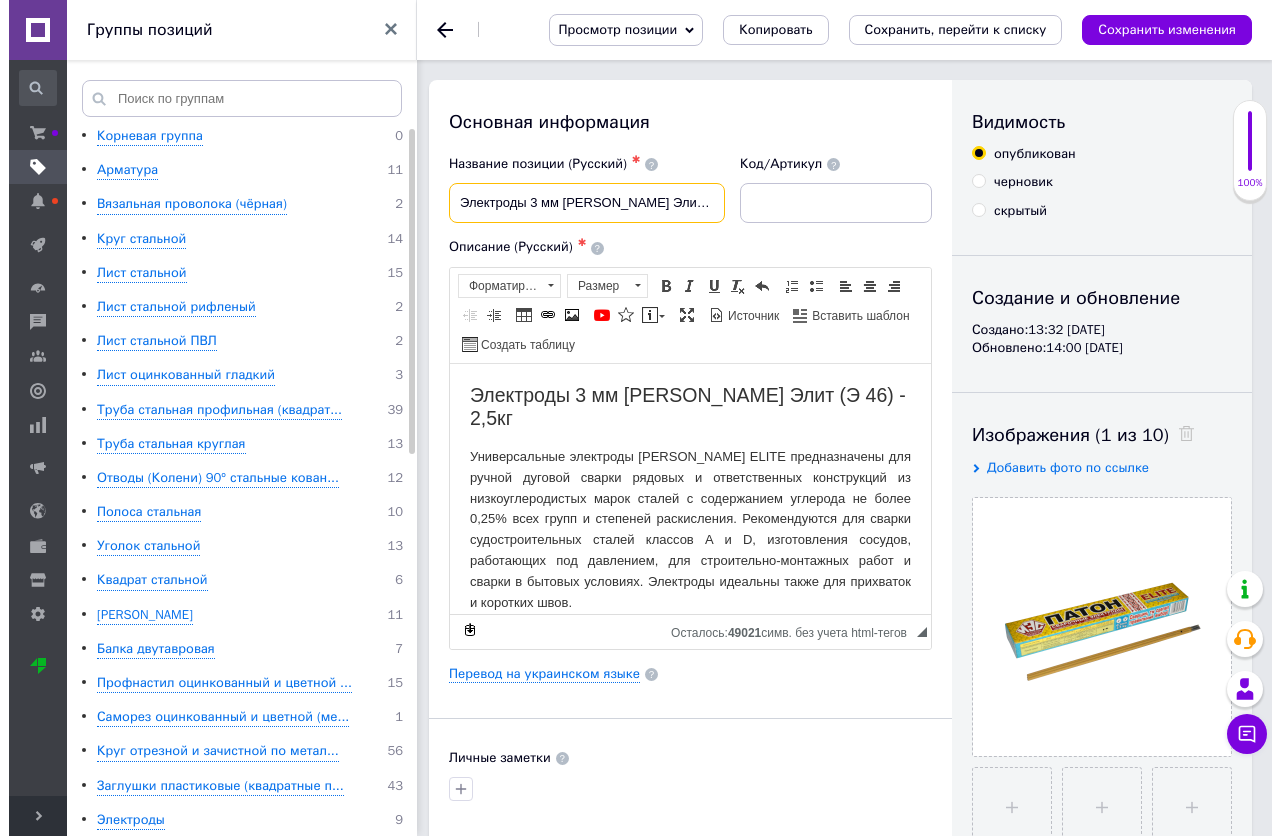 scroll, scrollTop: 0, scrollLeft: 0, axis: both 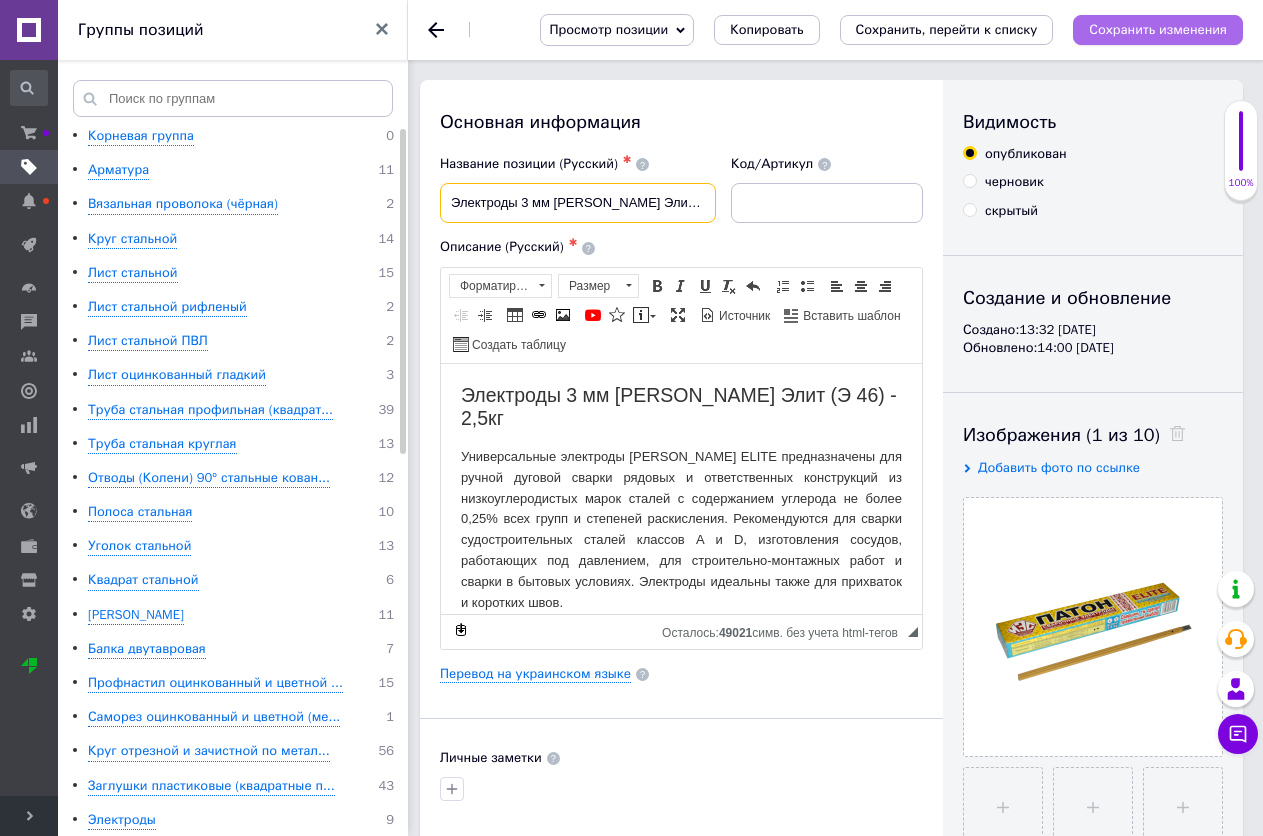 type on "Электроды 3 мм [PERSON_NAME] Элит (АНО 36) - 1,0кг" 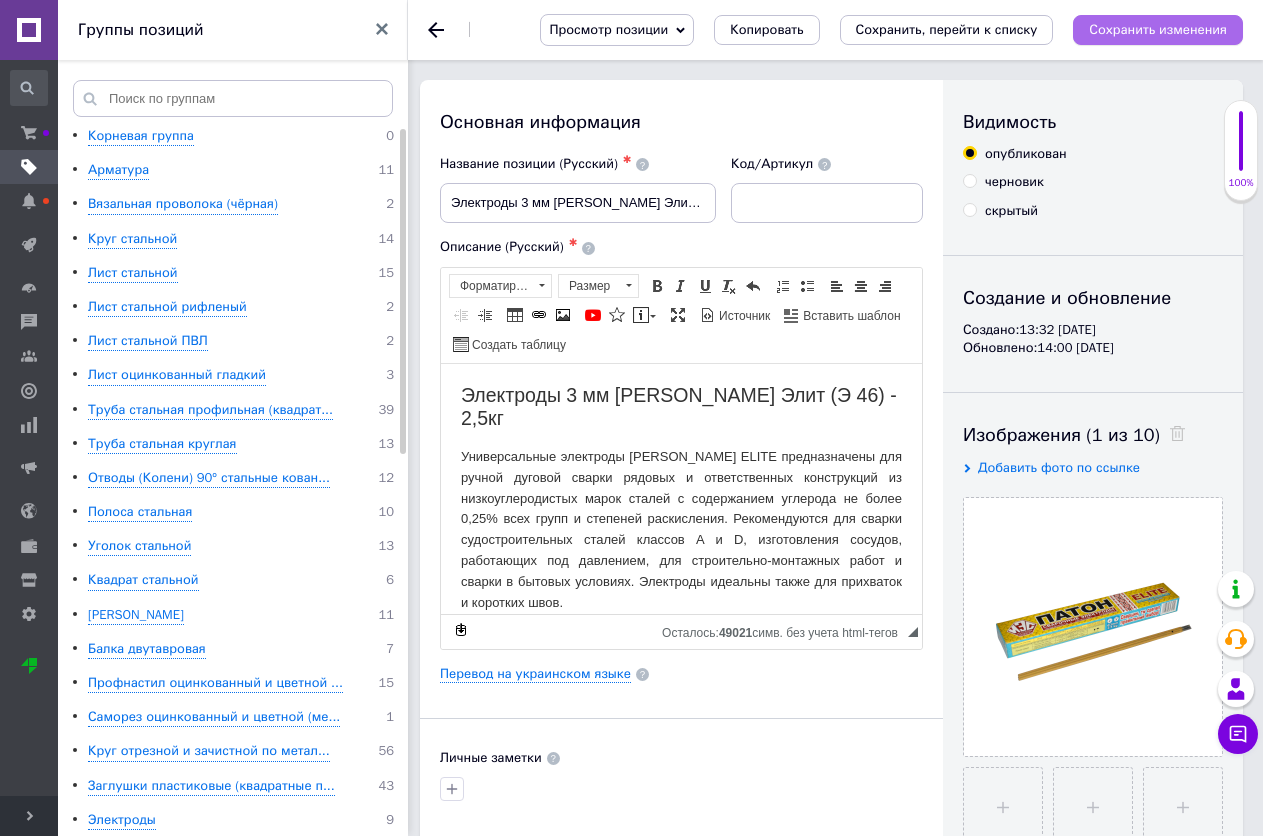 click on "Сохранить изменения" at bounding box center (1158, 30) 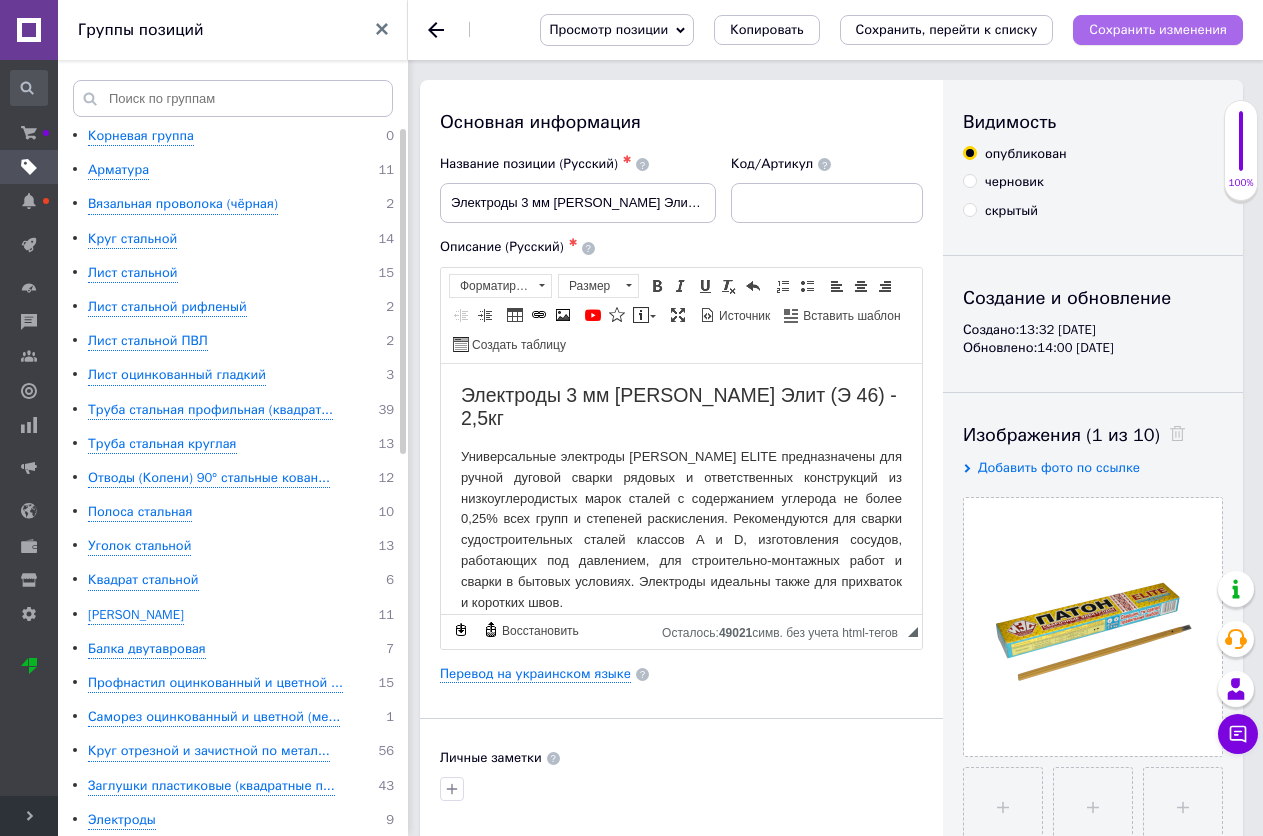 click on "Сохранить изменения" at bounding box center [1158, 29] 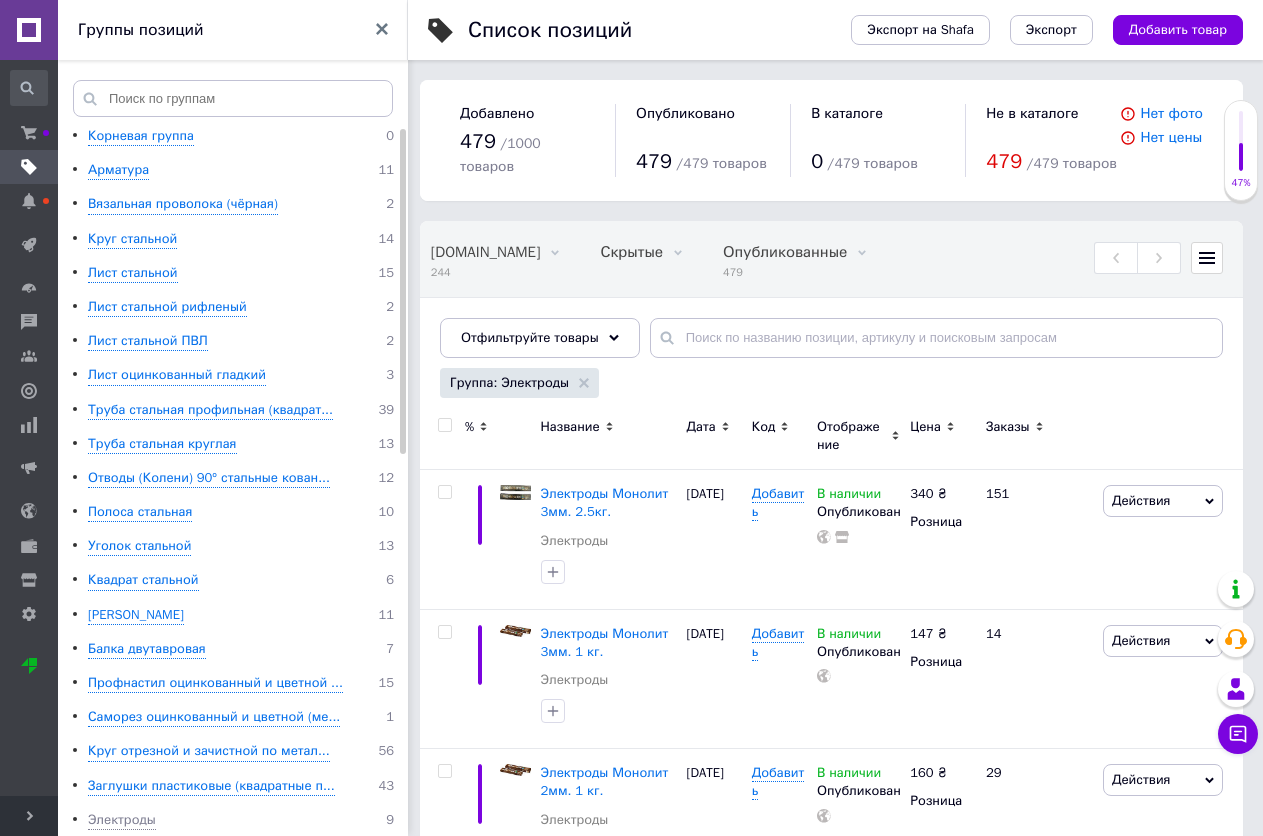 scroll, scrollTop: 0, scrollLeft: 374, axis: horizontal 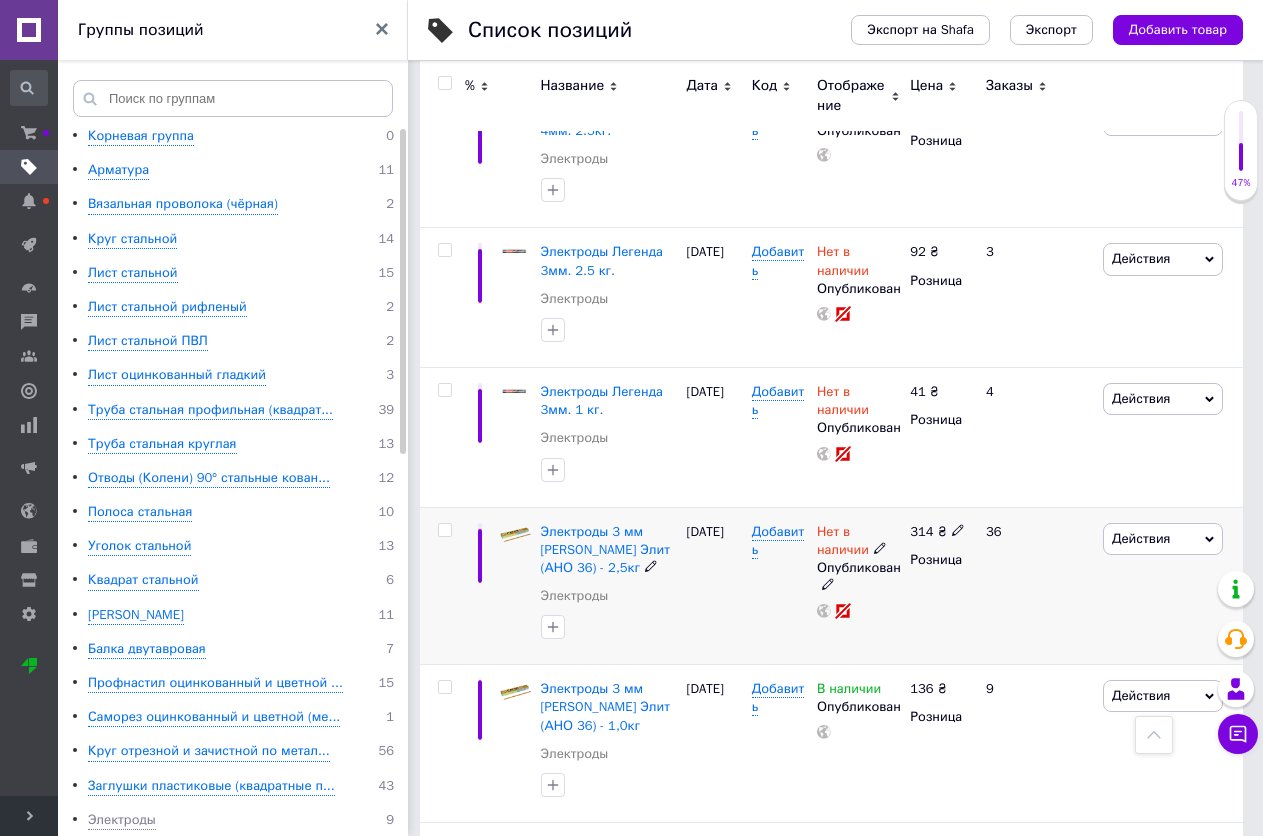 click on "Нет в наличии" at bounding box center (843, 543) 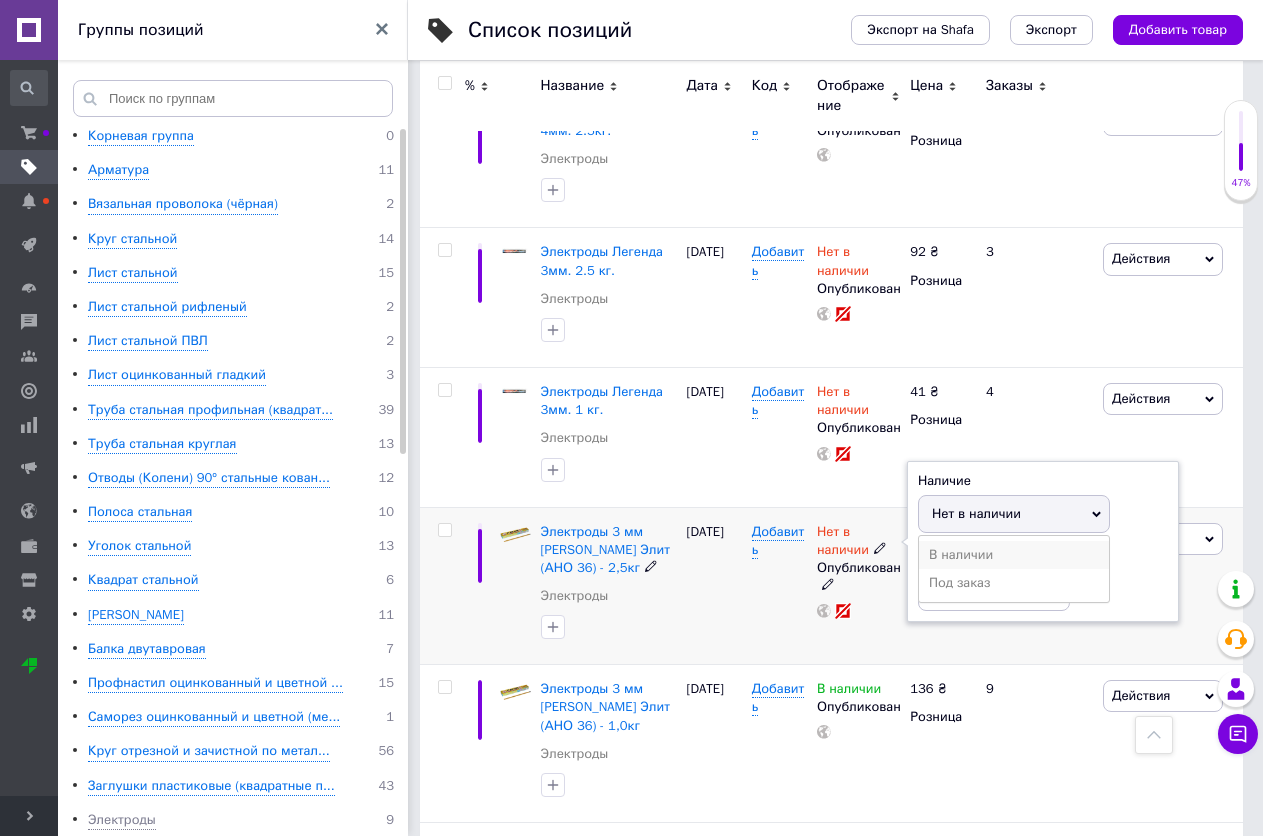 click on "В наличии" at bounding box center (1014, 555) 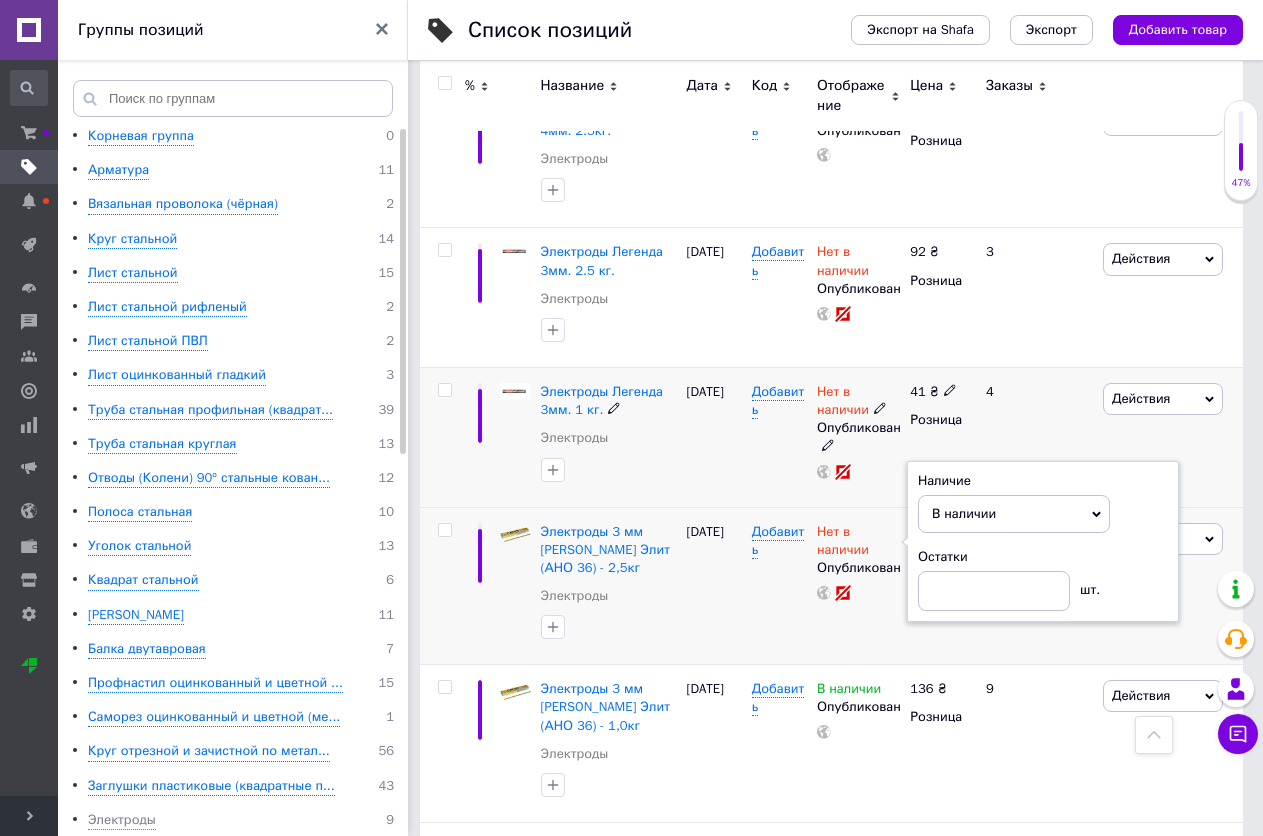 click on "[DATE]" at bounding box center (714, 437) 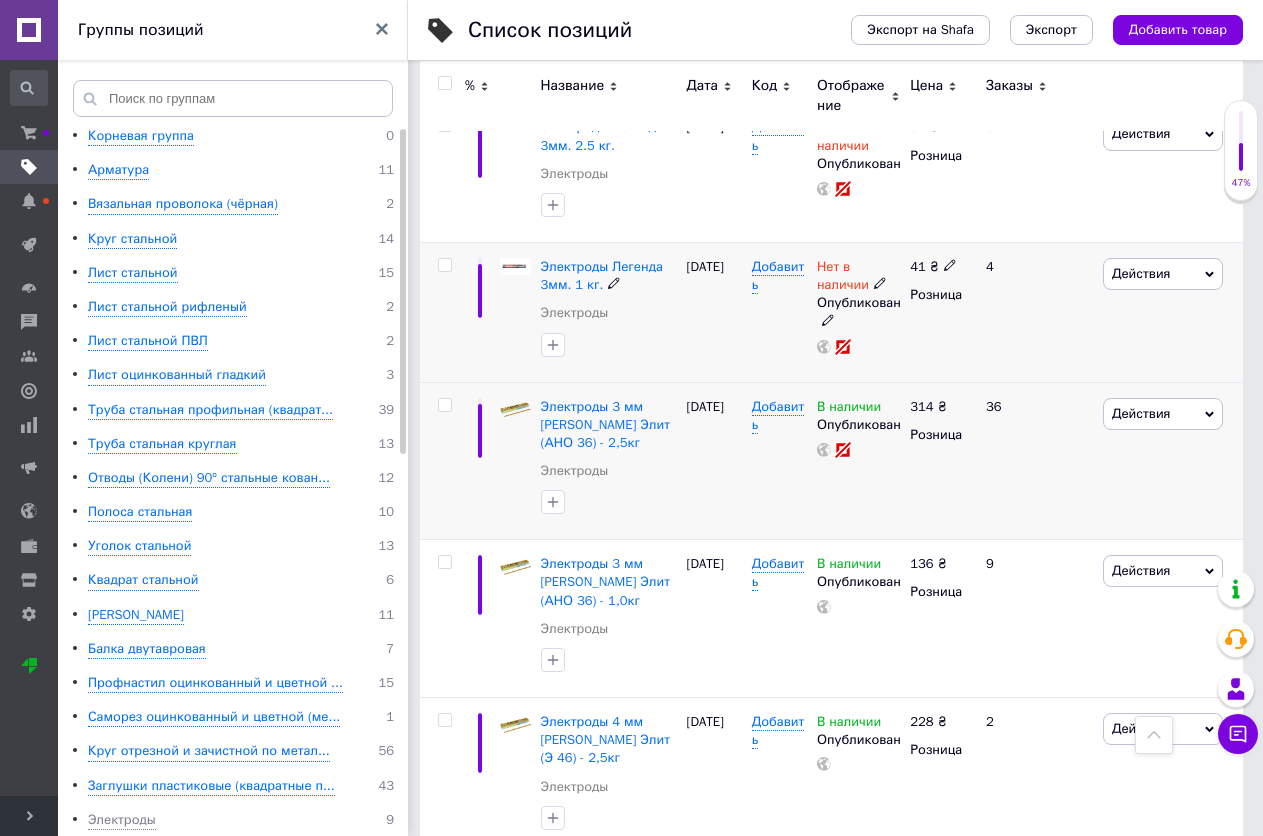 scroll, scrollTop: 944, scrollLeft: 0, axis: vertical 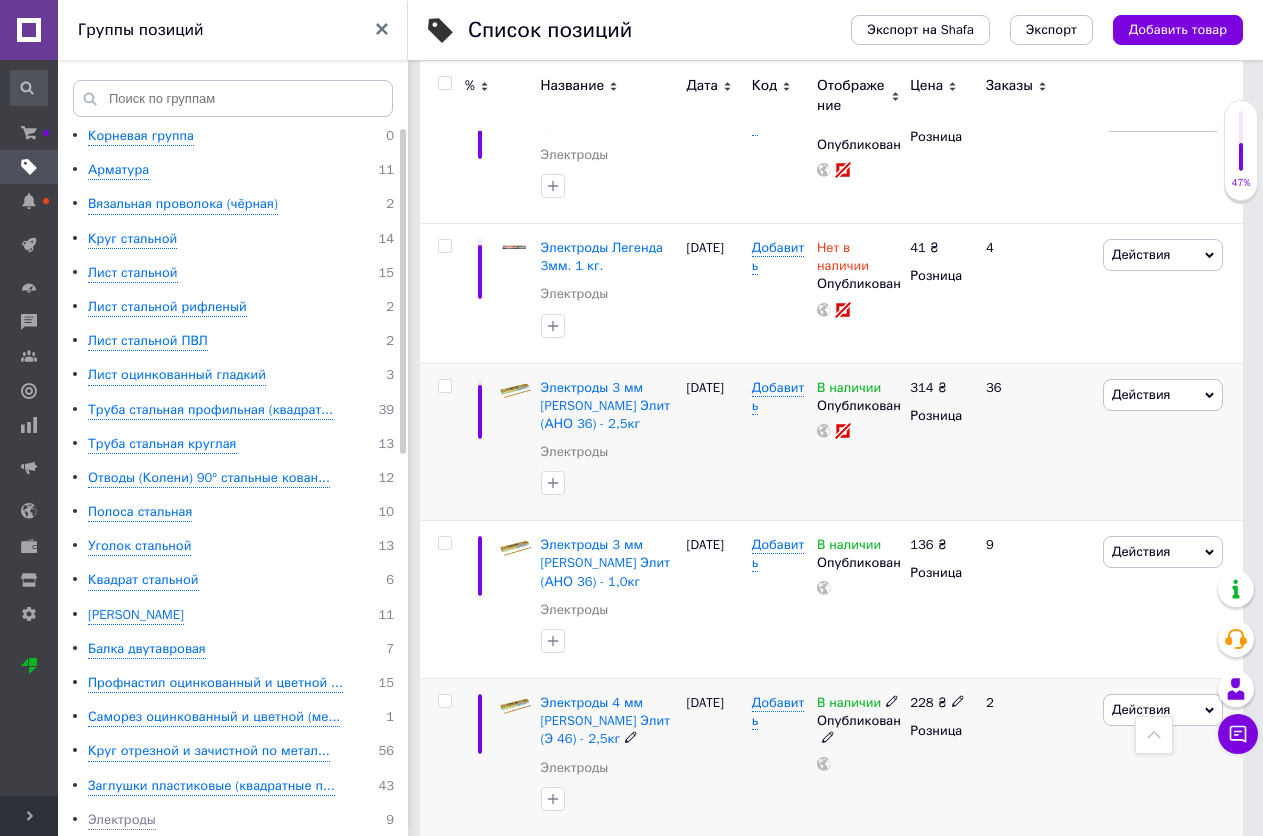 click on "В наличии" at bounding box center (849, 705) 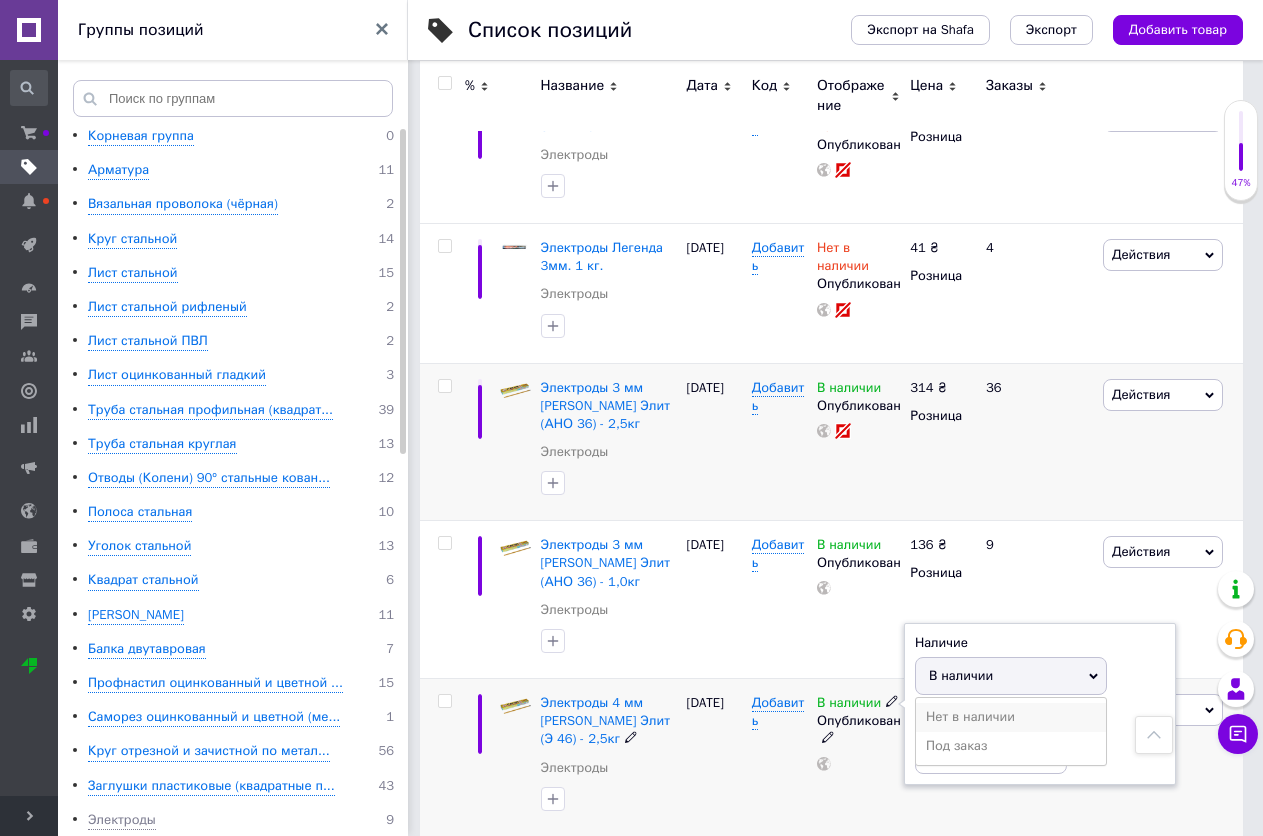 click on "Нет в наличии" at bounding box center [1011, 717] 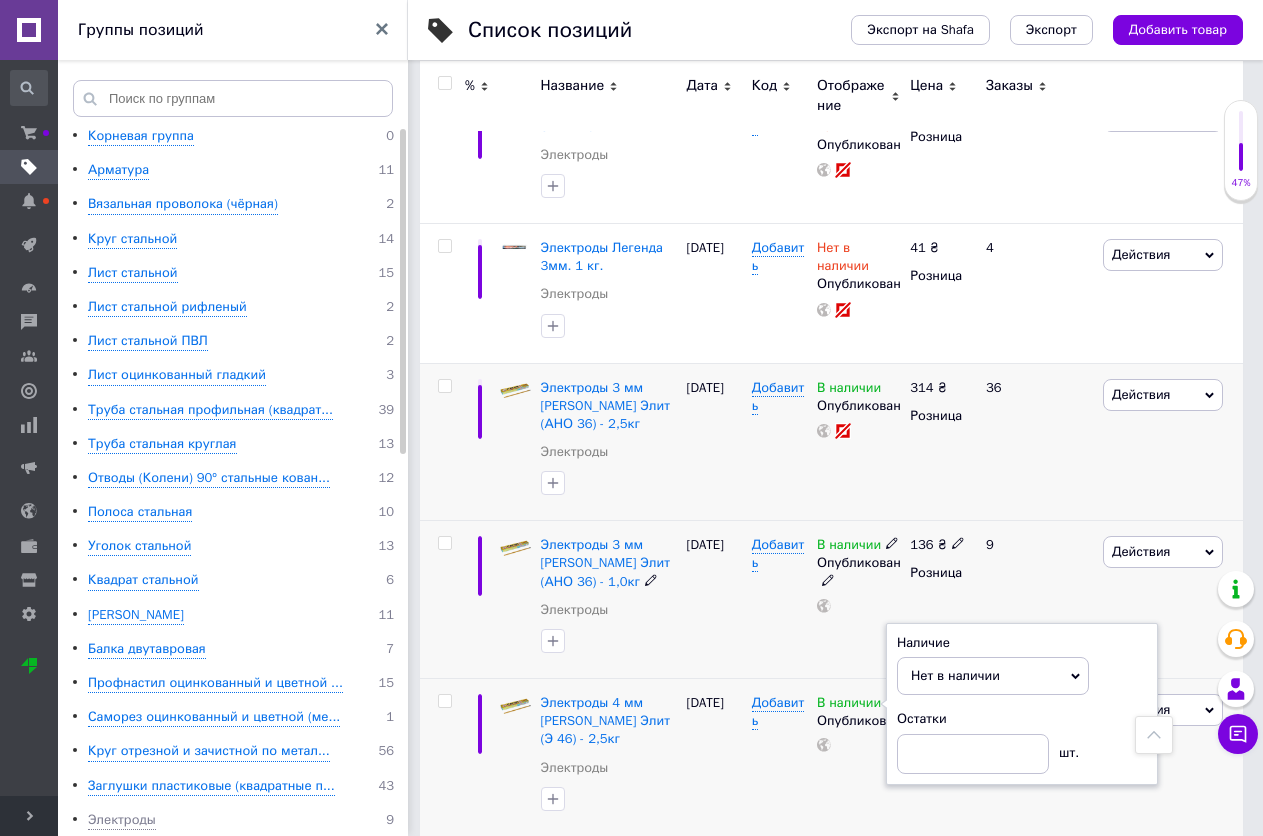 click on "Добавить" at bounding box center (779, 600) 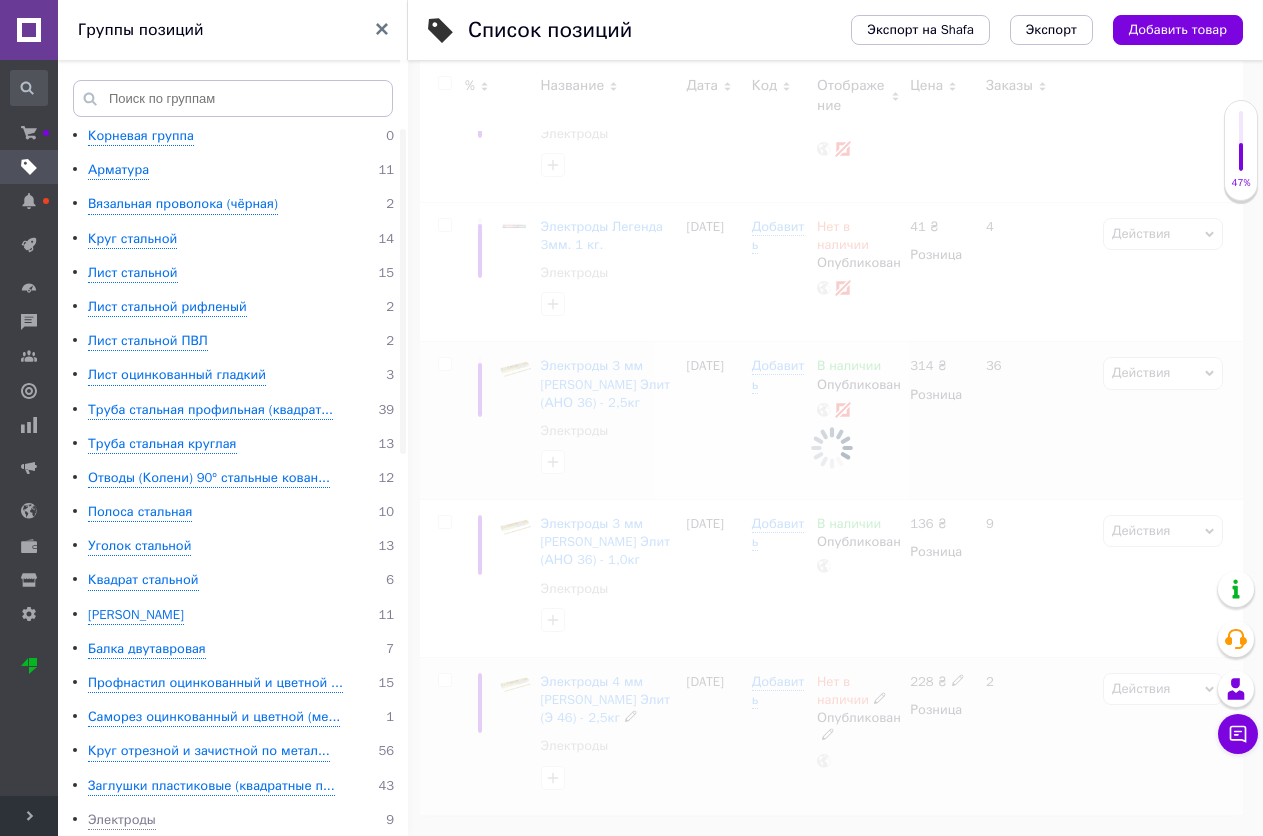 scroll, scrollTop: 0, scrollLeft: 0, axis: both 